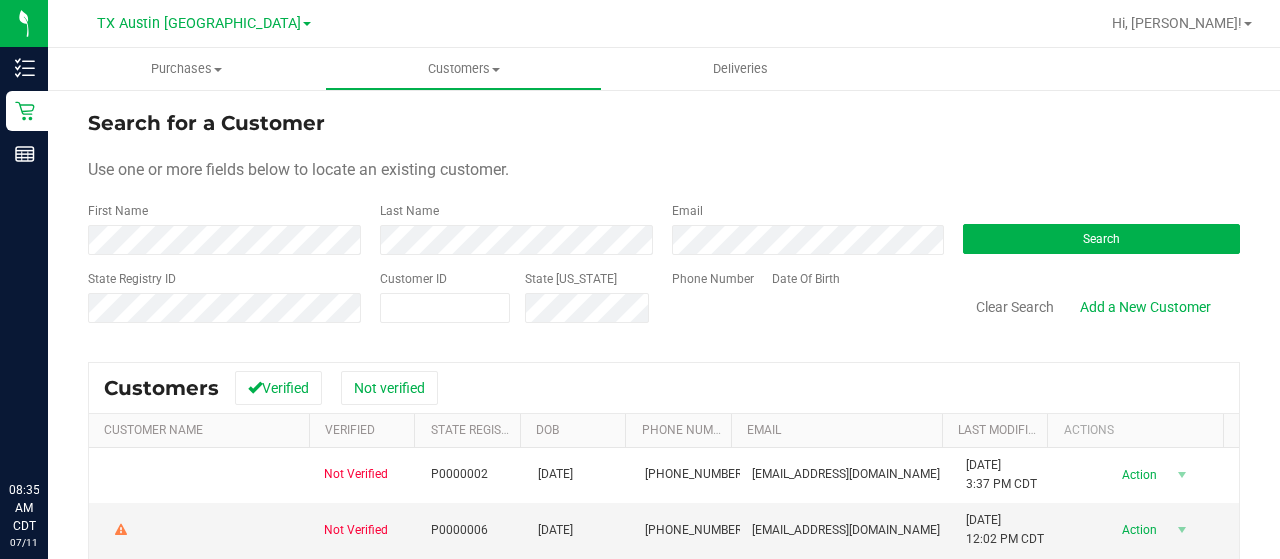 scroll, scrollTop: 0, scrollLeft: 0, axis: both 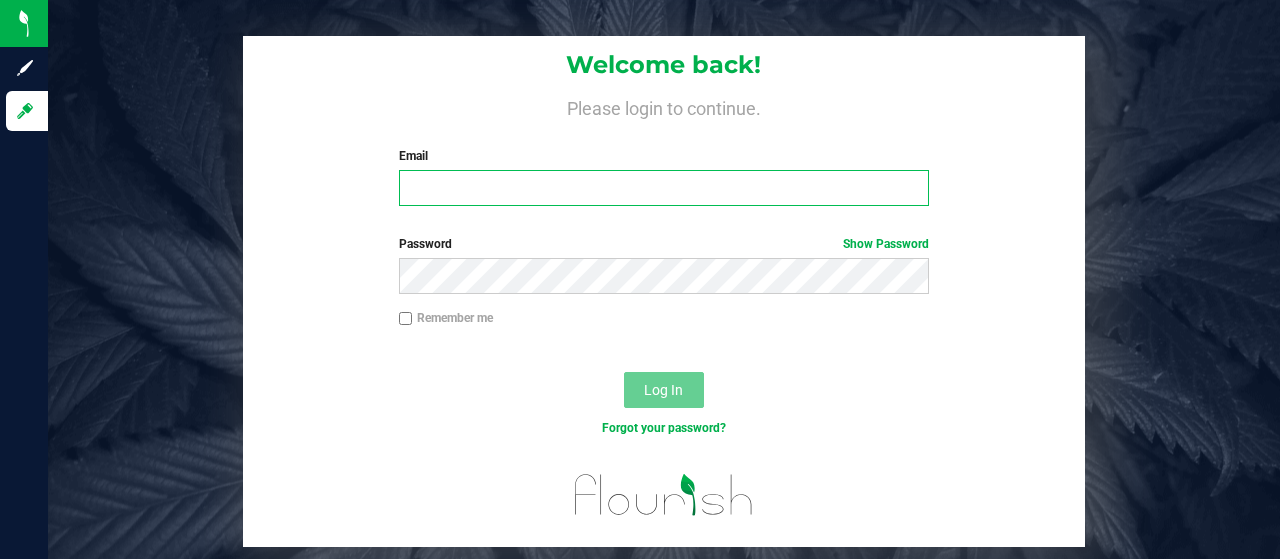 type on "lmyers@liveparallel.com" 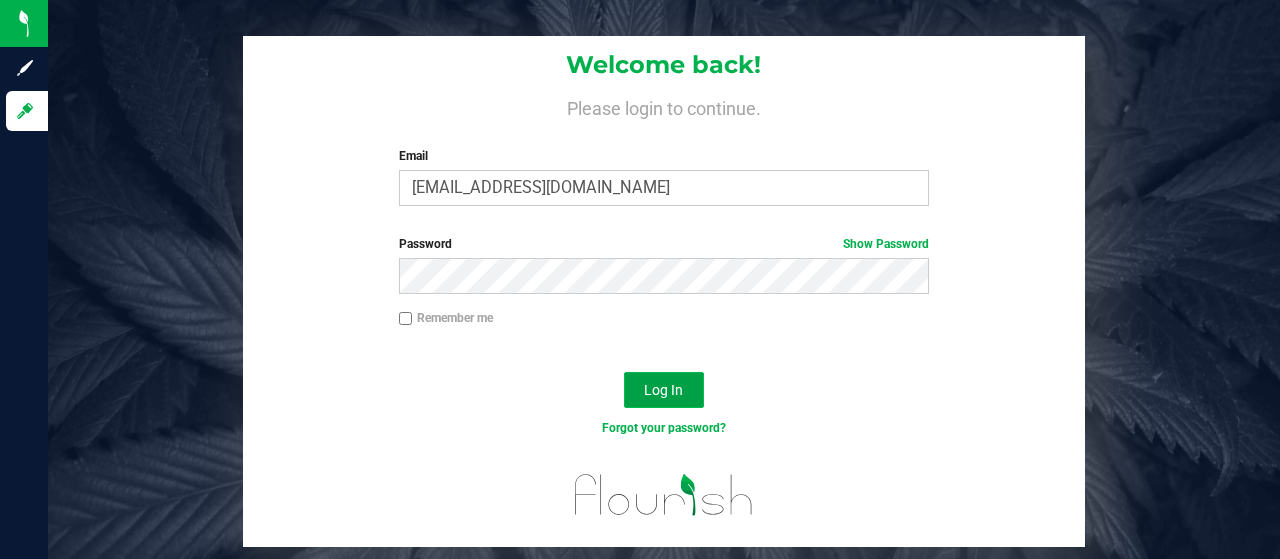 click on "Log In" at bounding box center [663, 390] 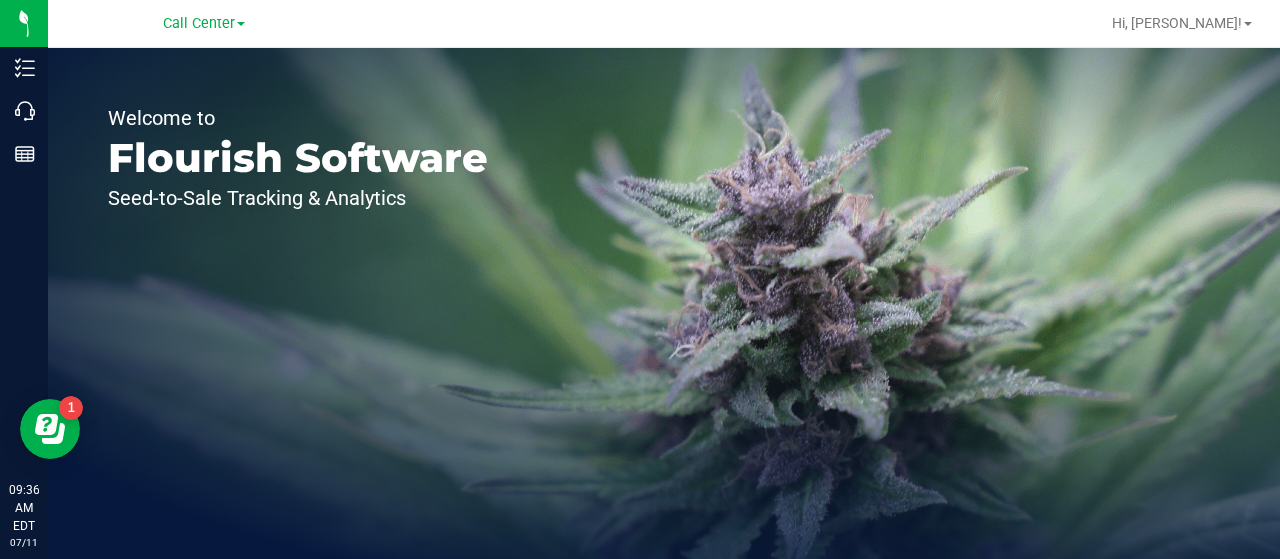 scroll, scrollTop: 0, scrollLeft: 0, axis: both 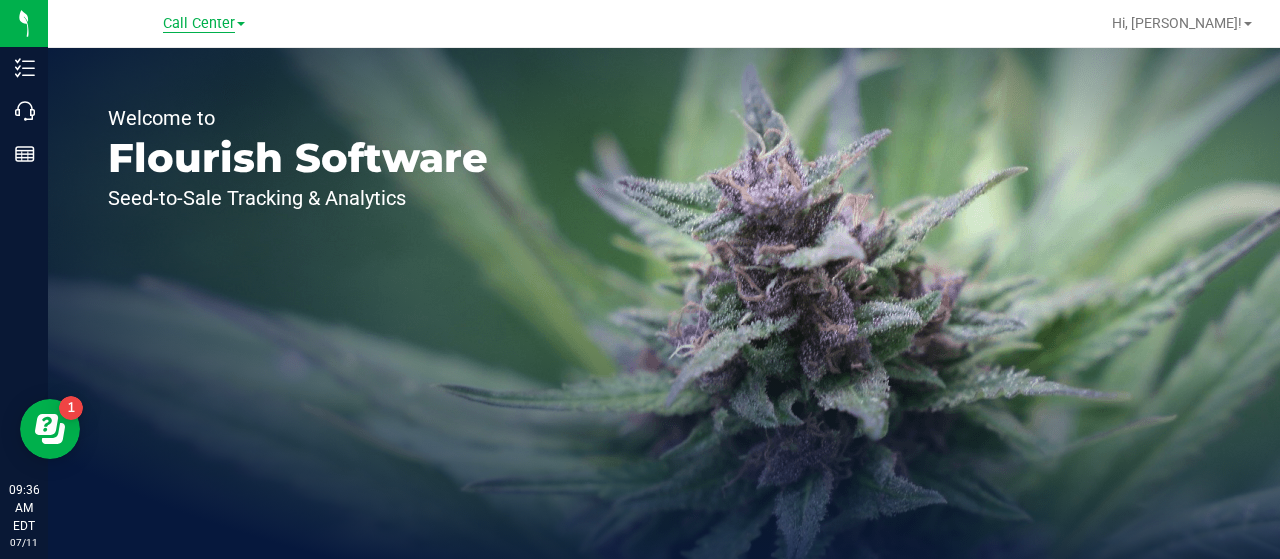 click on "Call Center" at bounding box center (199, 24) 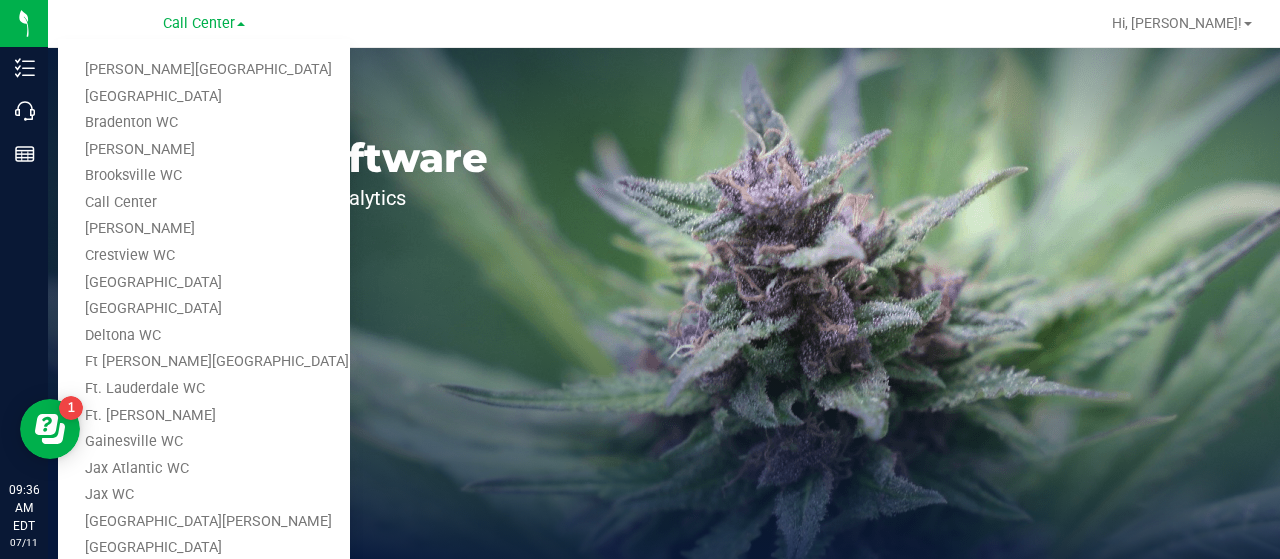 scroll, scrollTop: 904, scrollLeft: 0, axis: vertical 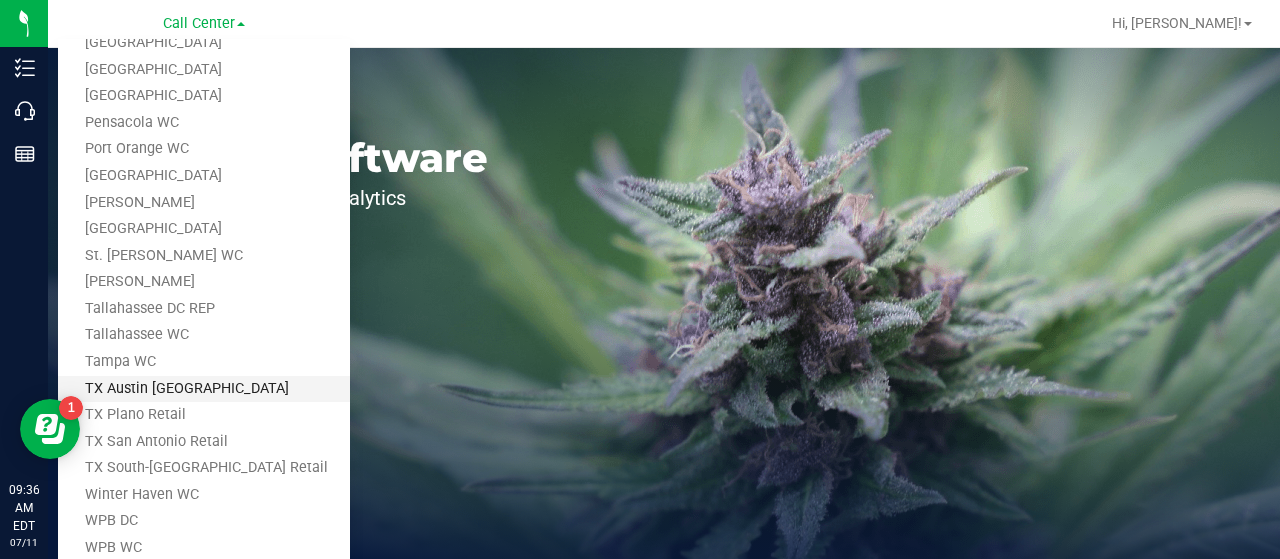 click on "TX Austin [GEOGRAPHIC_DATA]" at bounding box center (204, 389) 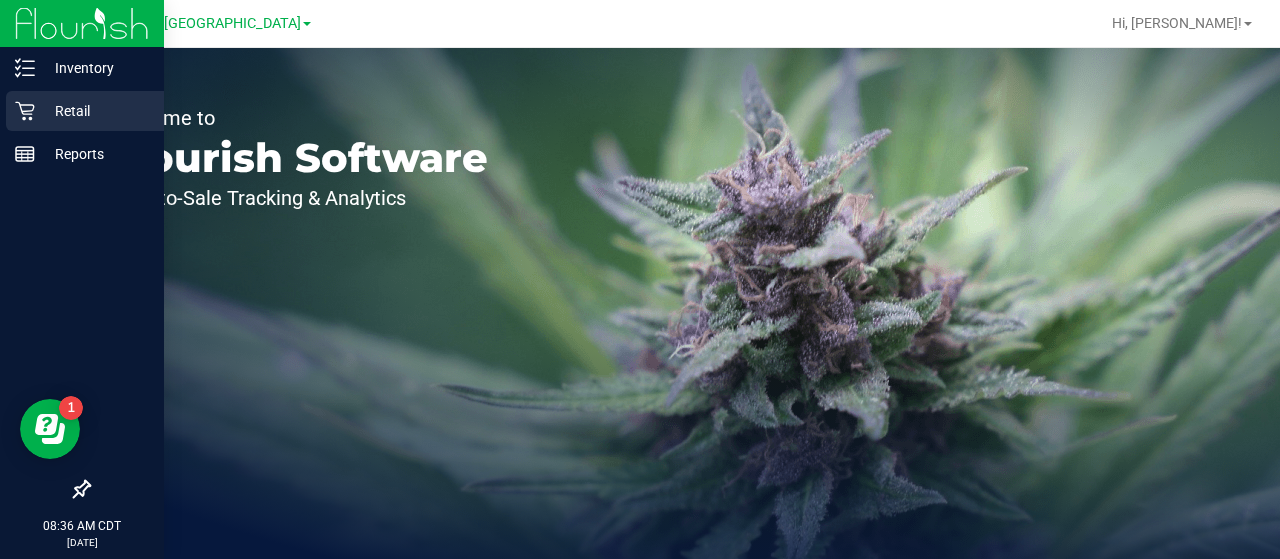 click 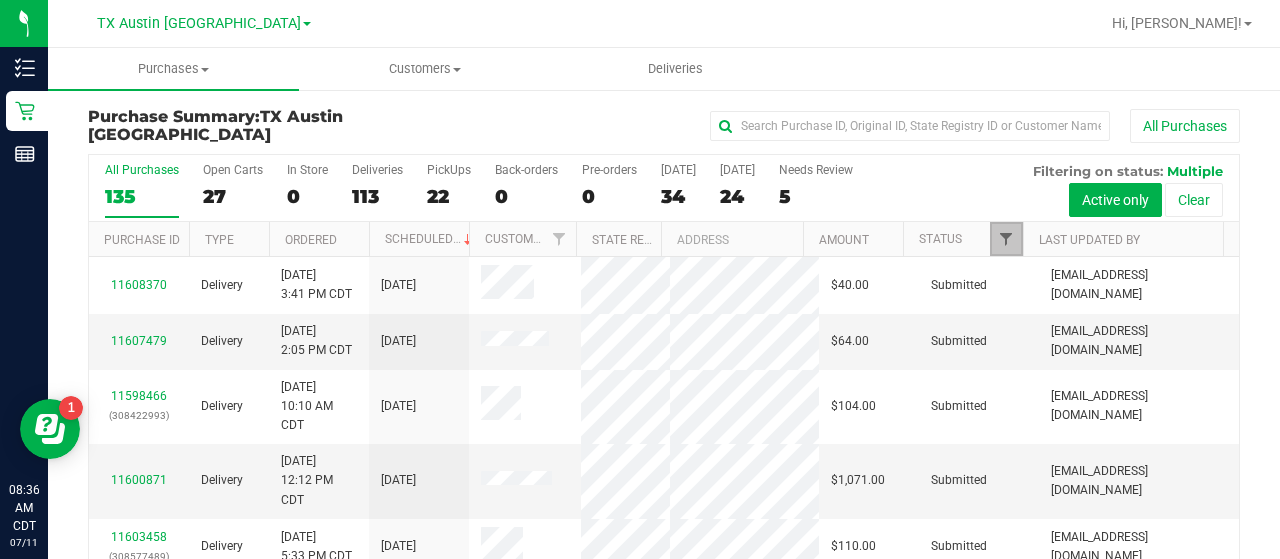 click at bounding box center (1006, 239) 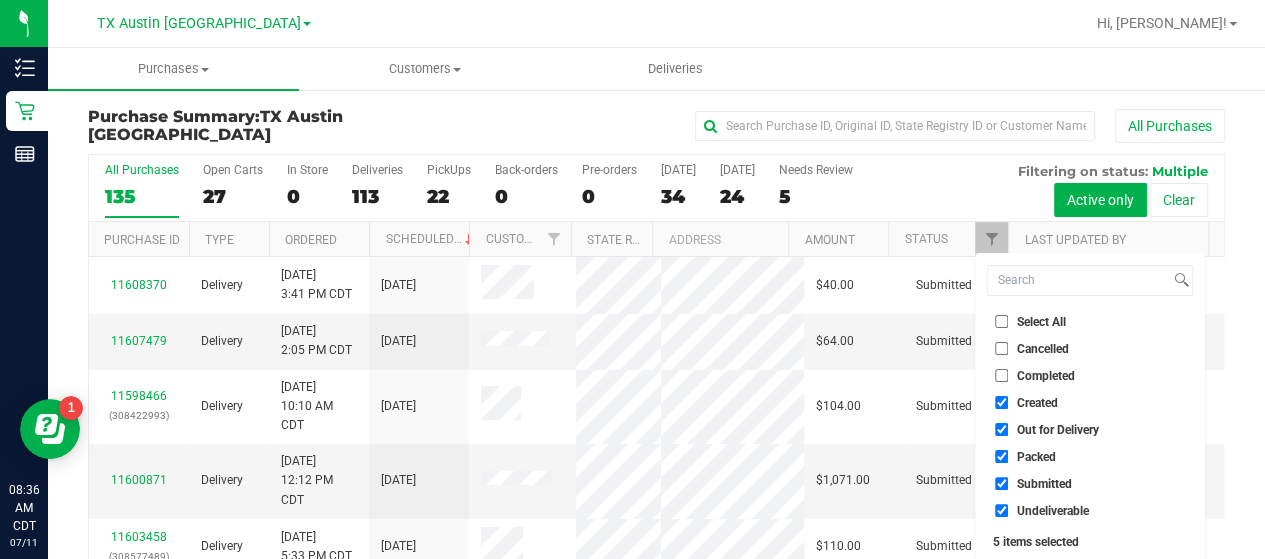click on "Select All" at bounding box center [1090, 321] 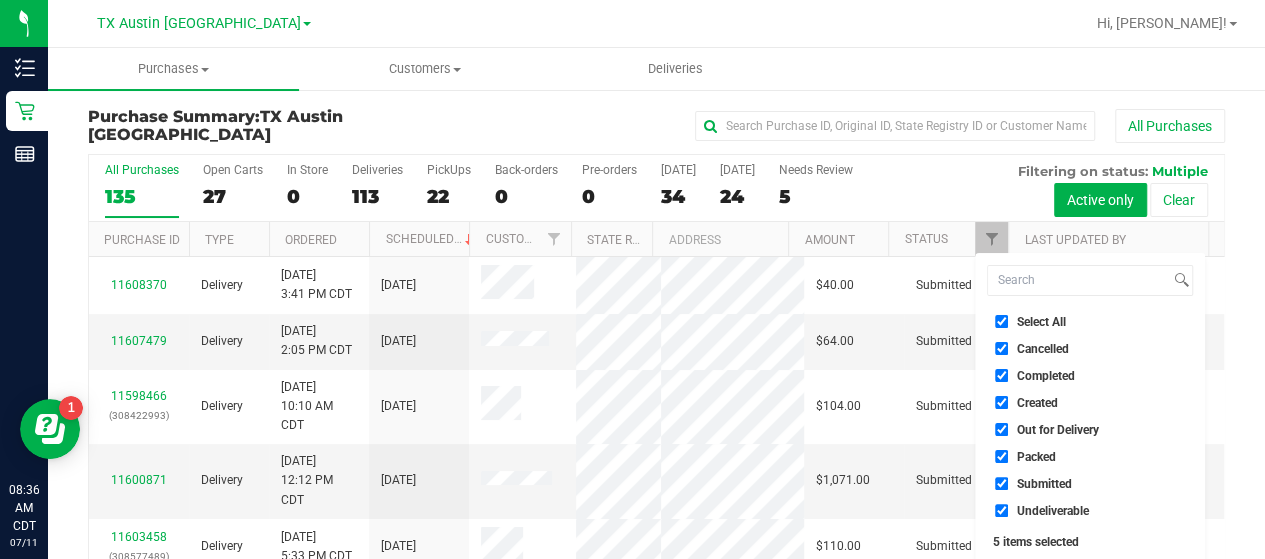 checkbox on "true" 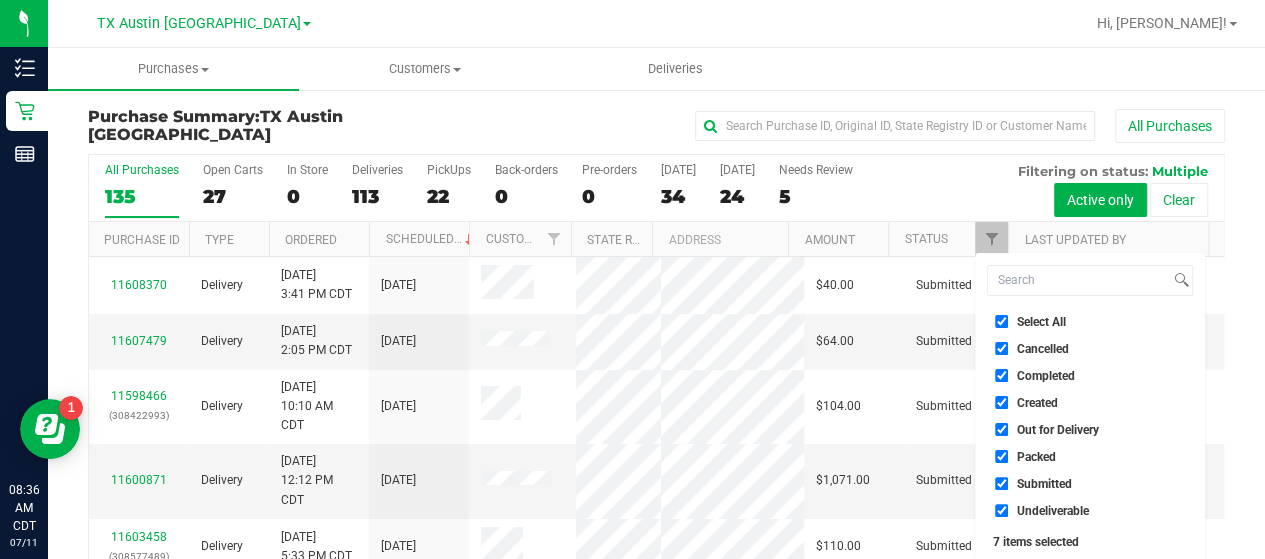 click on "Select All" at bounding box center (1001, 321) 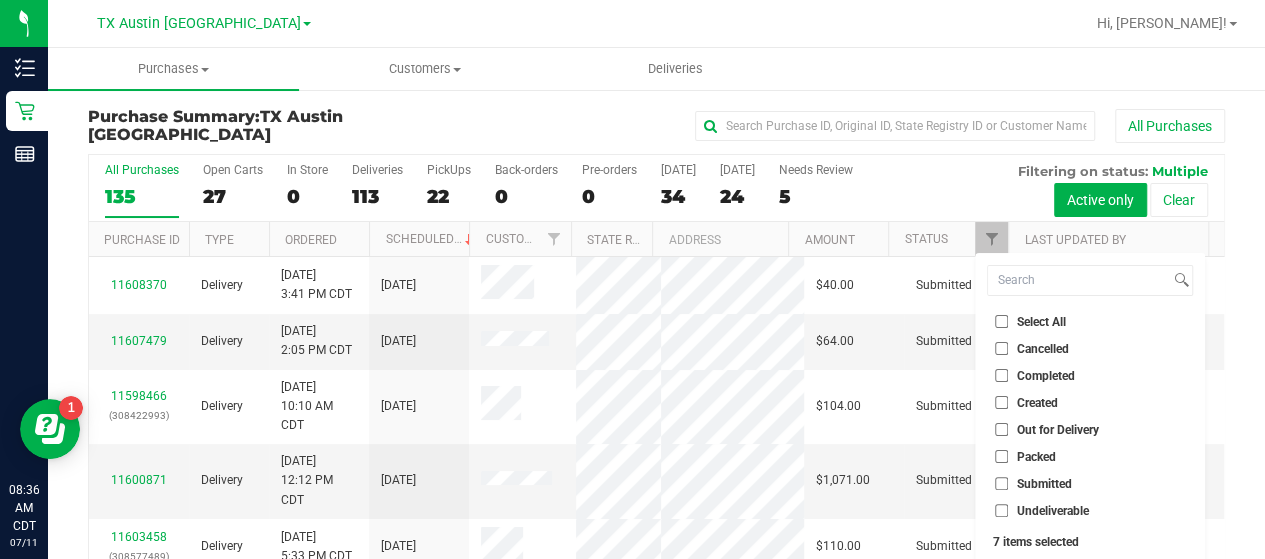checkbox on "false" 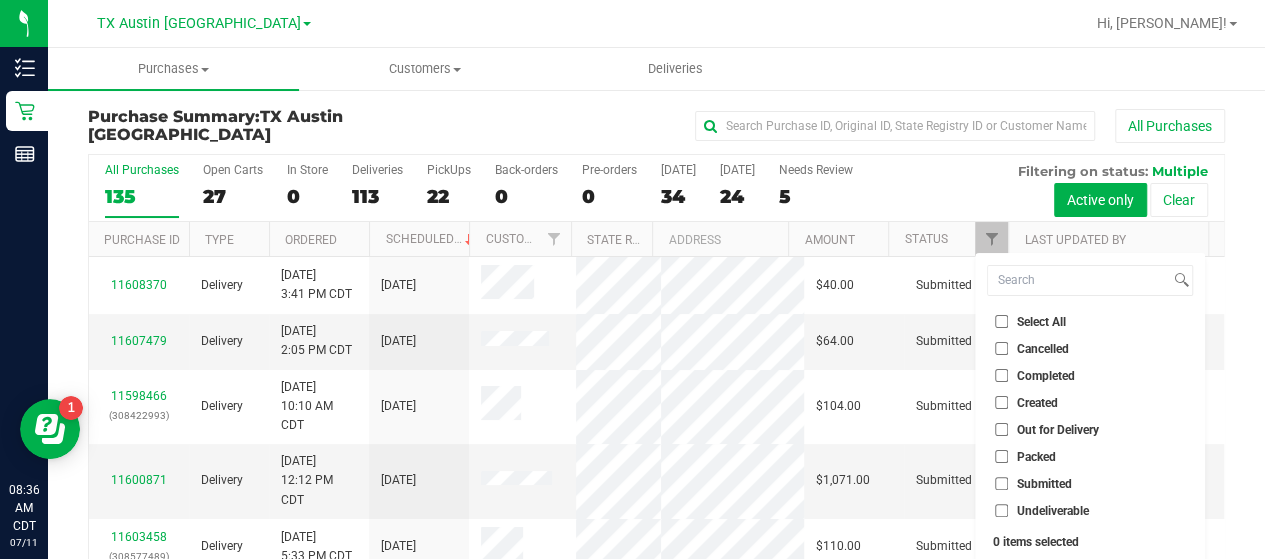 click on "Created" at bounding box center (1001, 402) 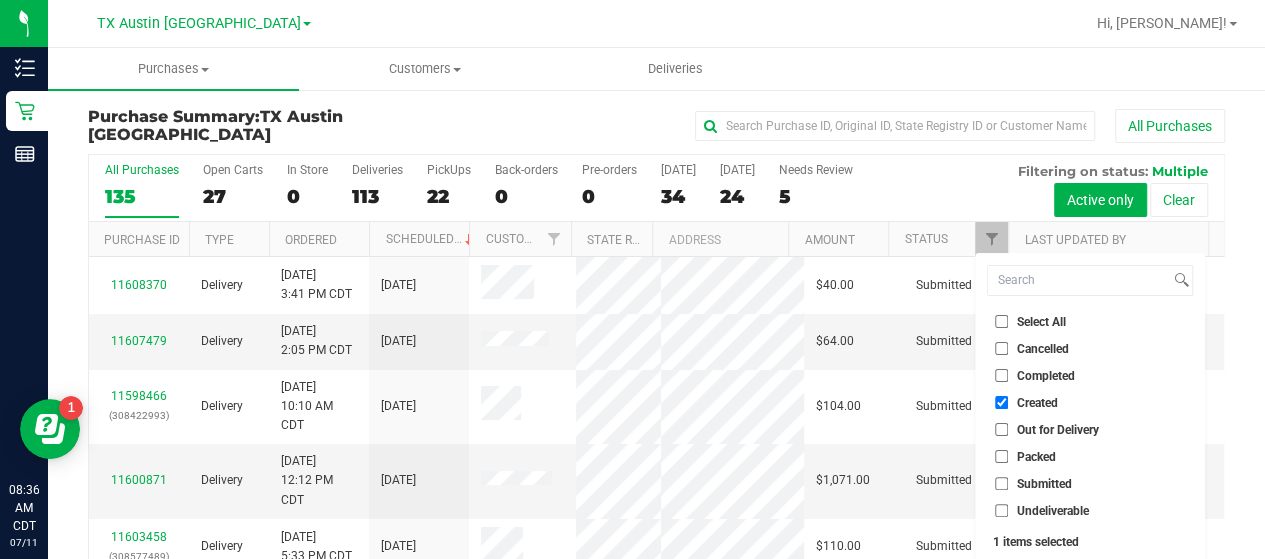 click on "Filter" at bounding box center (1035, 586) 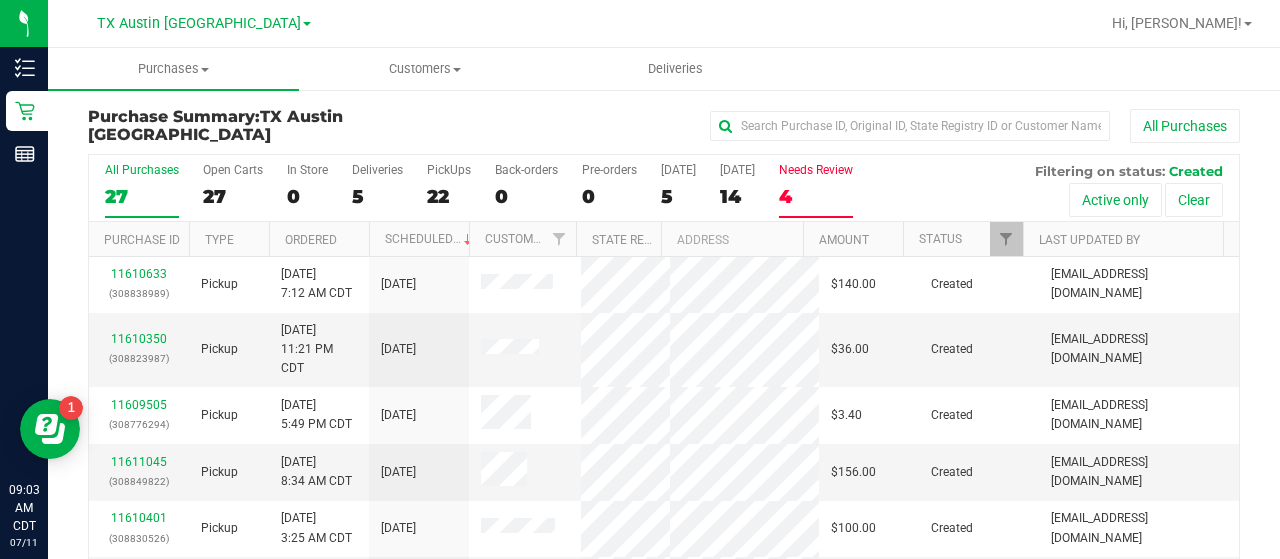 click on "Needs Review
4" at bounding box center [816, 190] 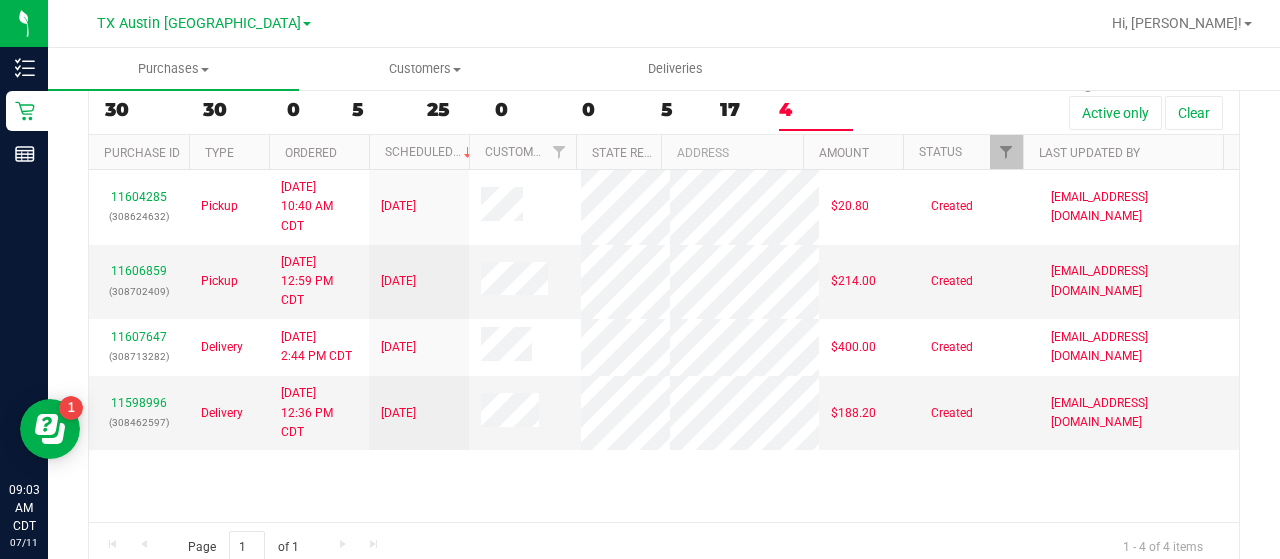 scroll, scrollTop: 90, scrollLeft: 0, axis: vertical 